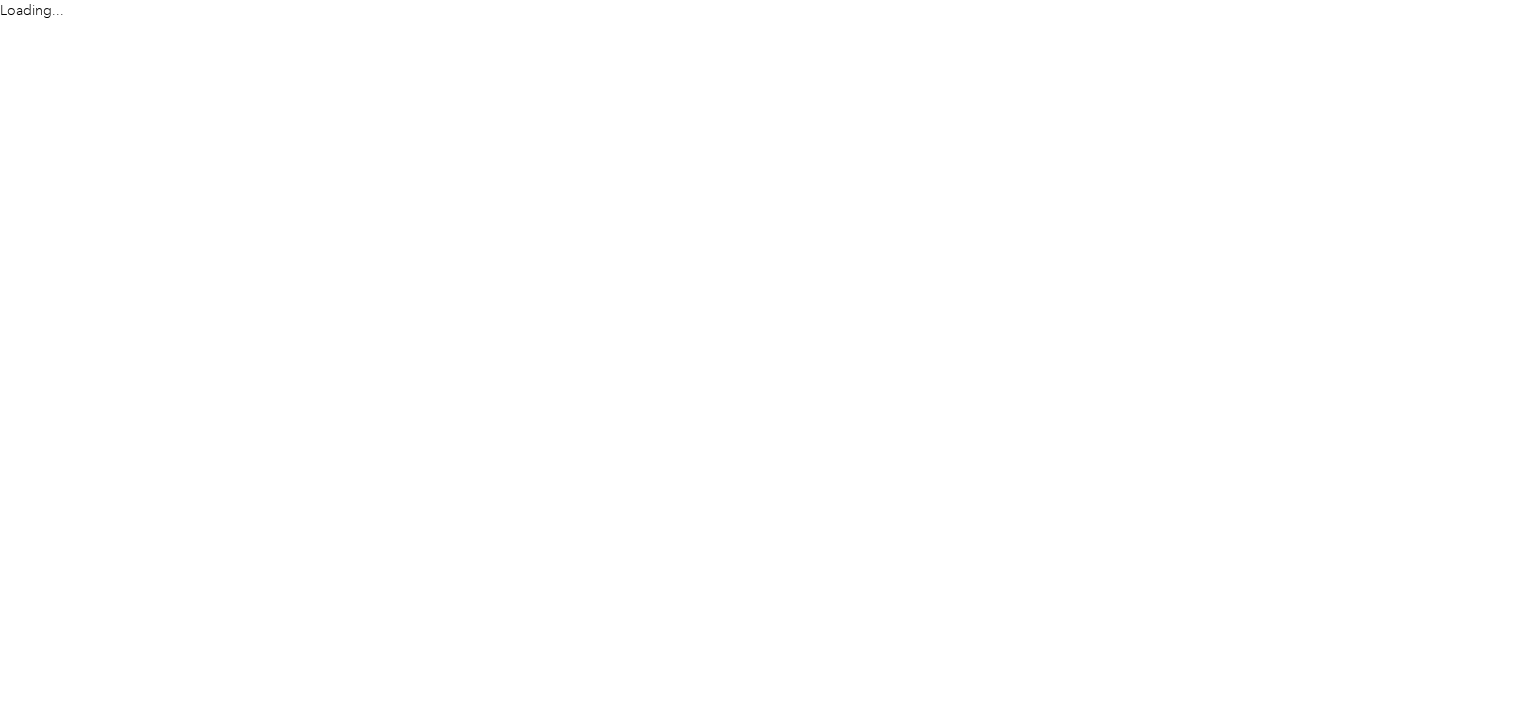 scroll, scrollTop: 0, scrollLeft: 0, axis: both 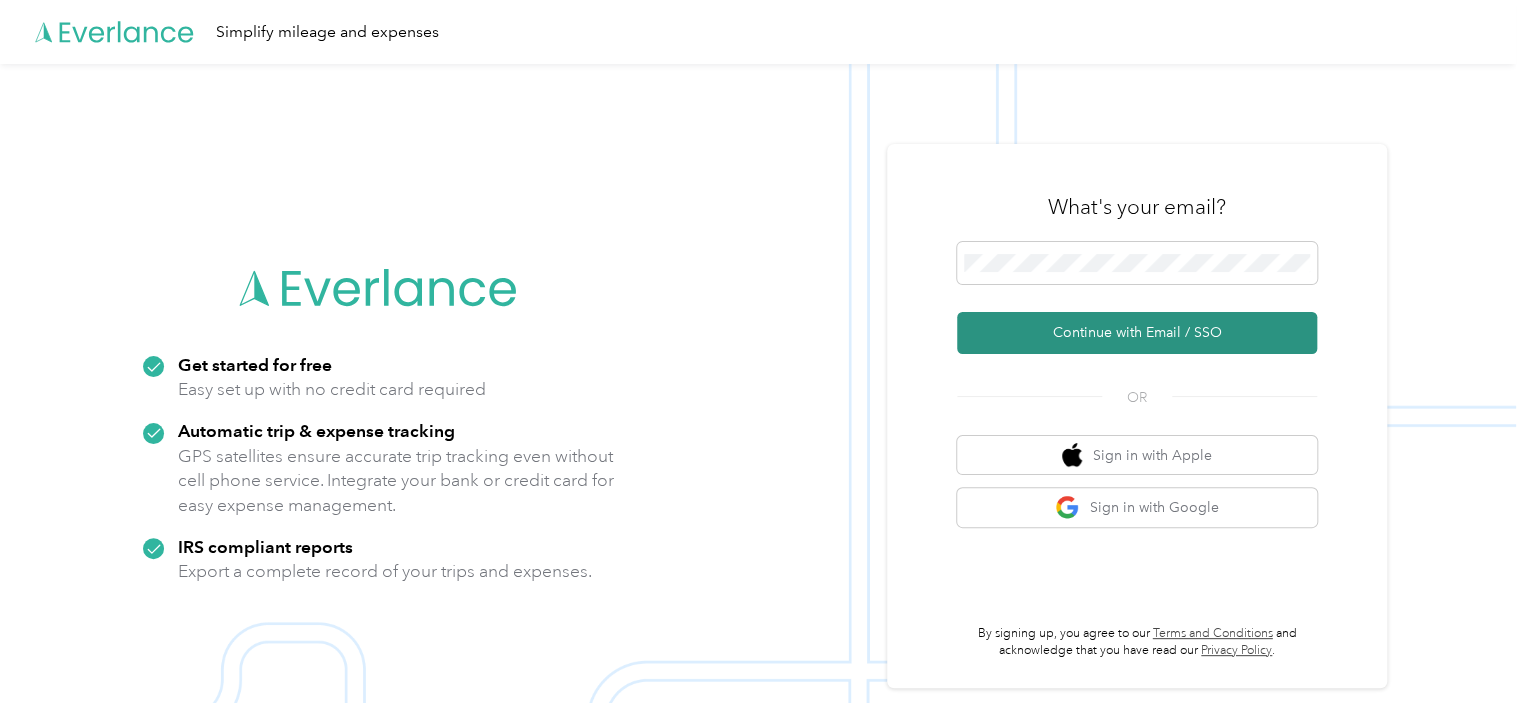 click on "Continue with Email / SSO" at bounding box center [1137, 333] 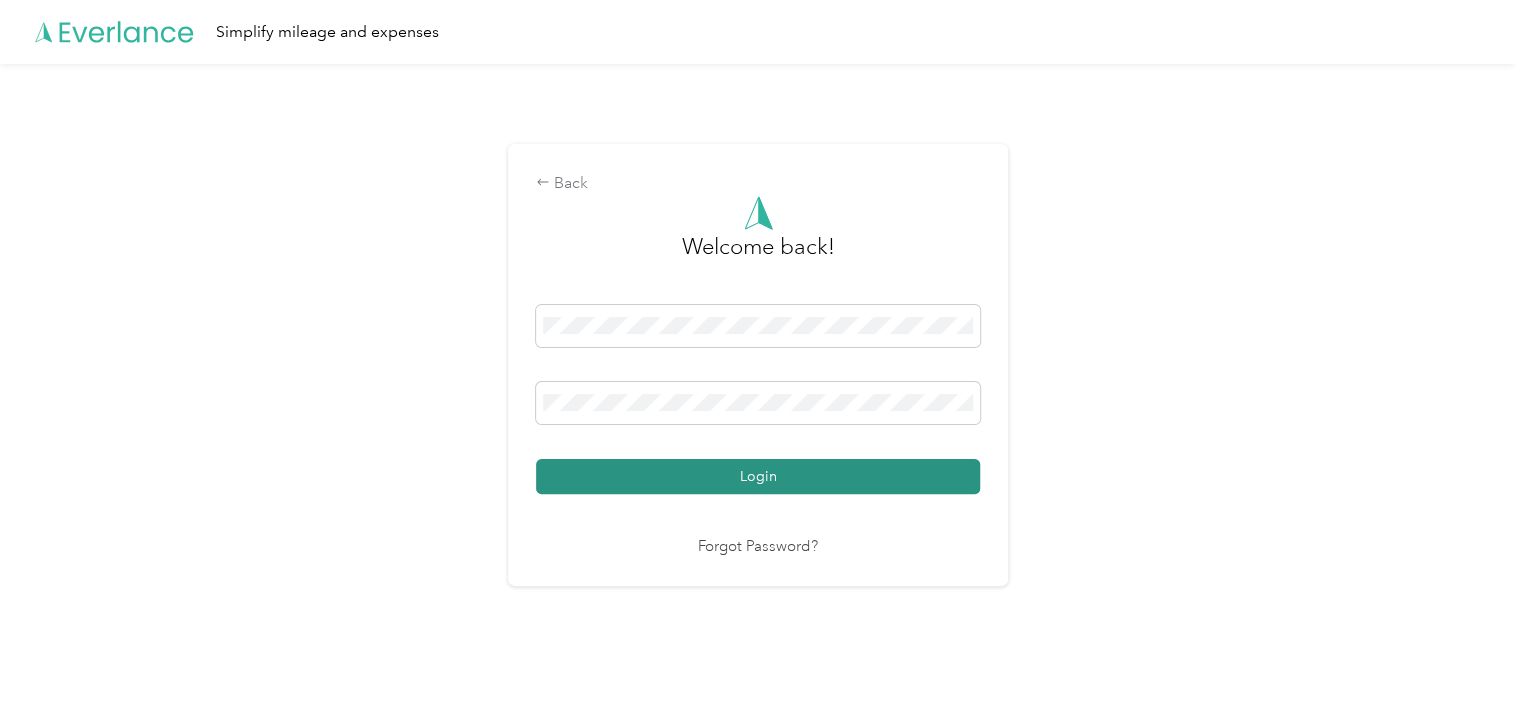 click on "Login" at bounding box center (758, 476) 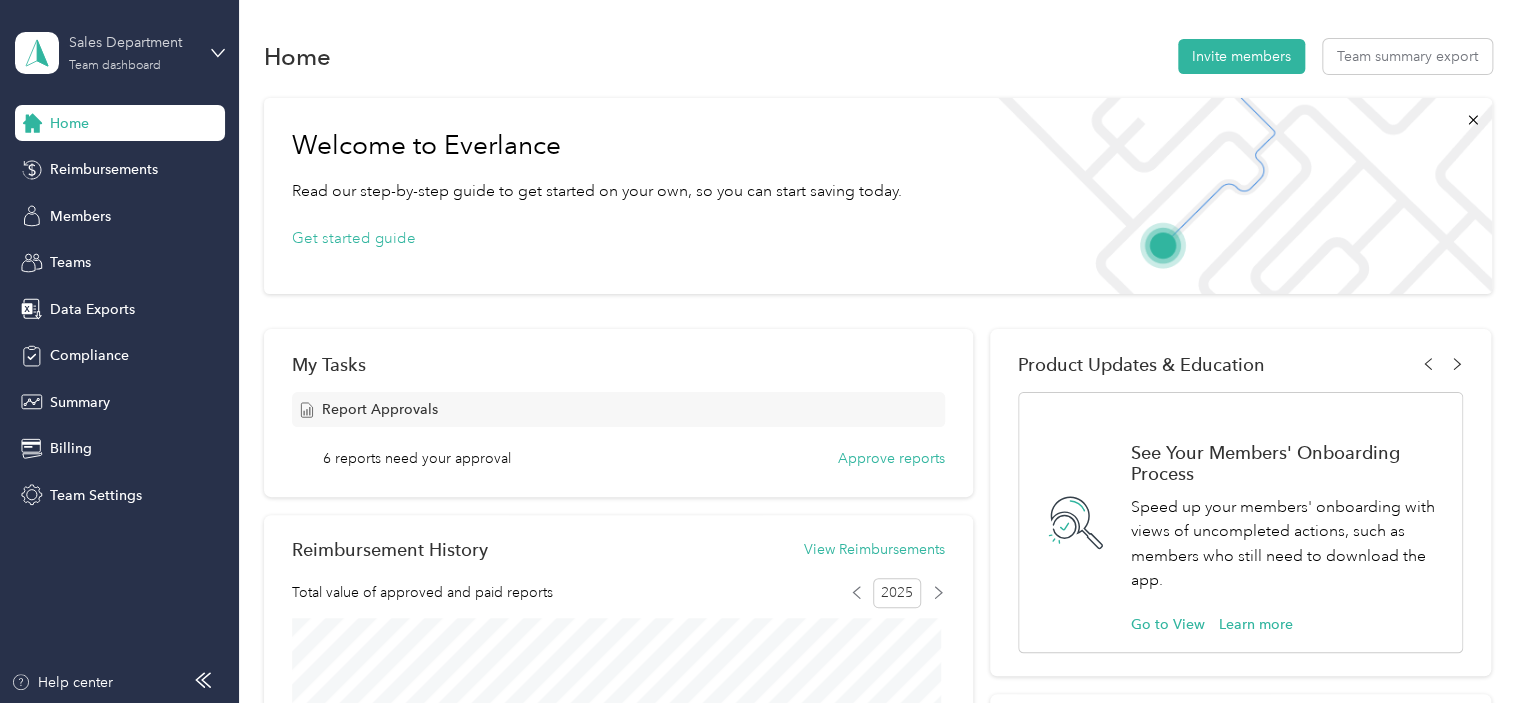 click on "Team dashboard" at bounding box center (115, 66) 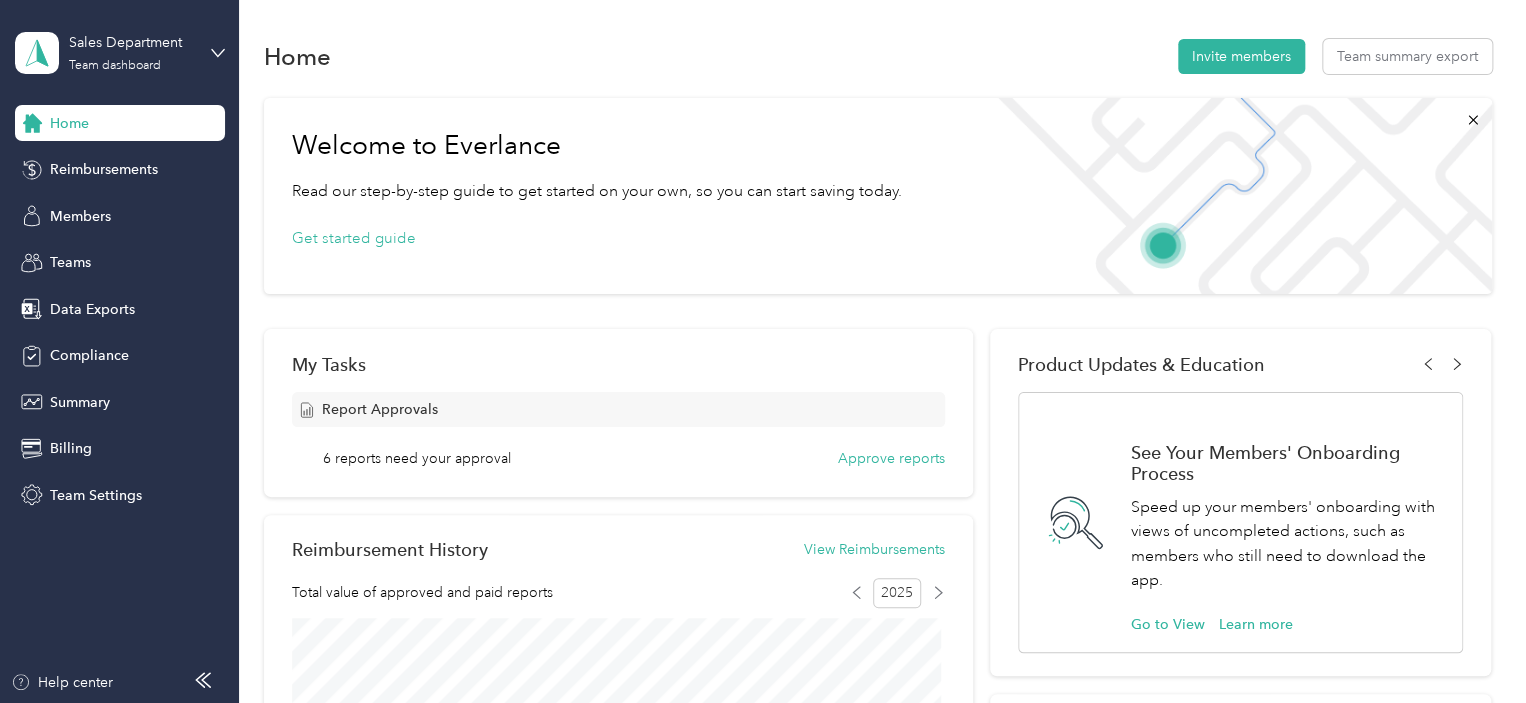click on "Personal dashboard" at bounding box center (197, 203) 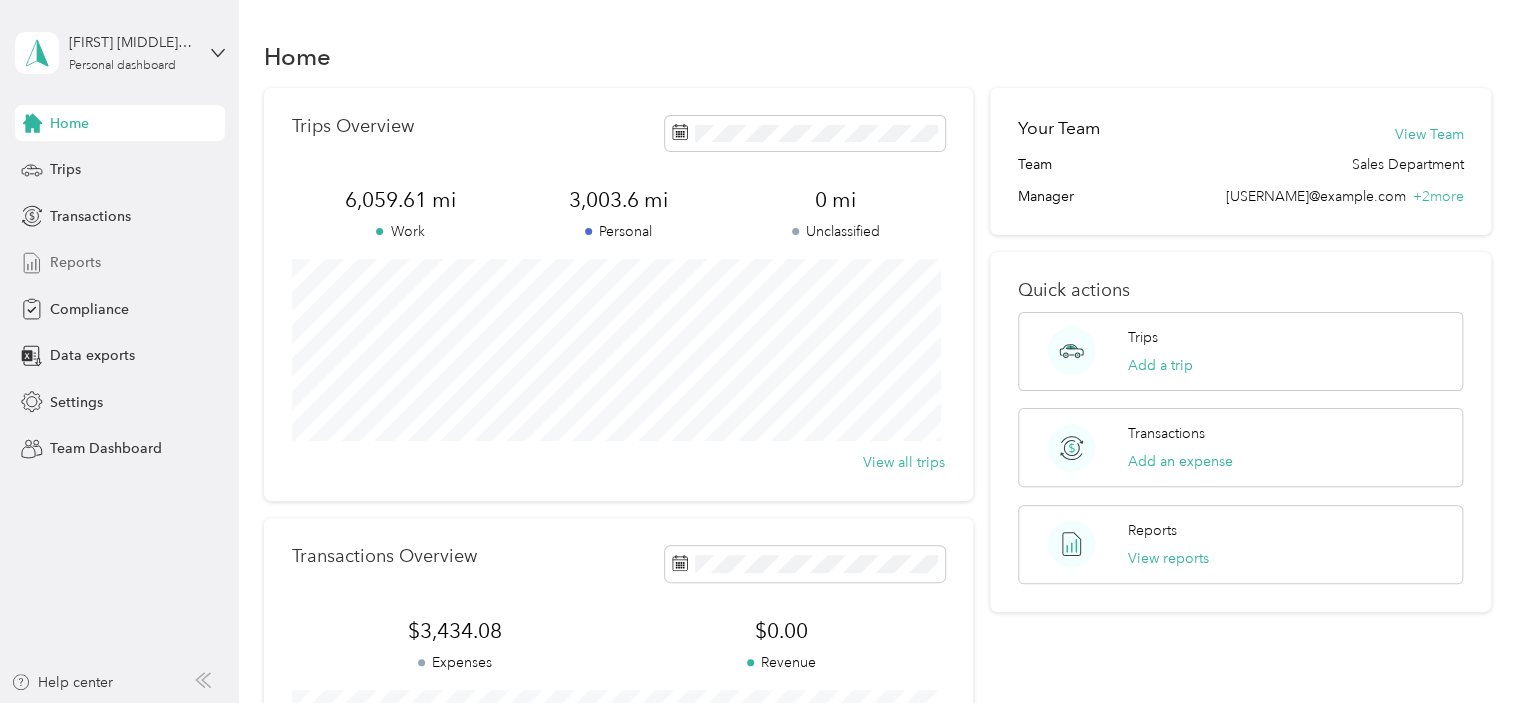 click on "Reports" at bounding box center [120, 263] 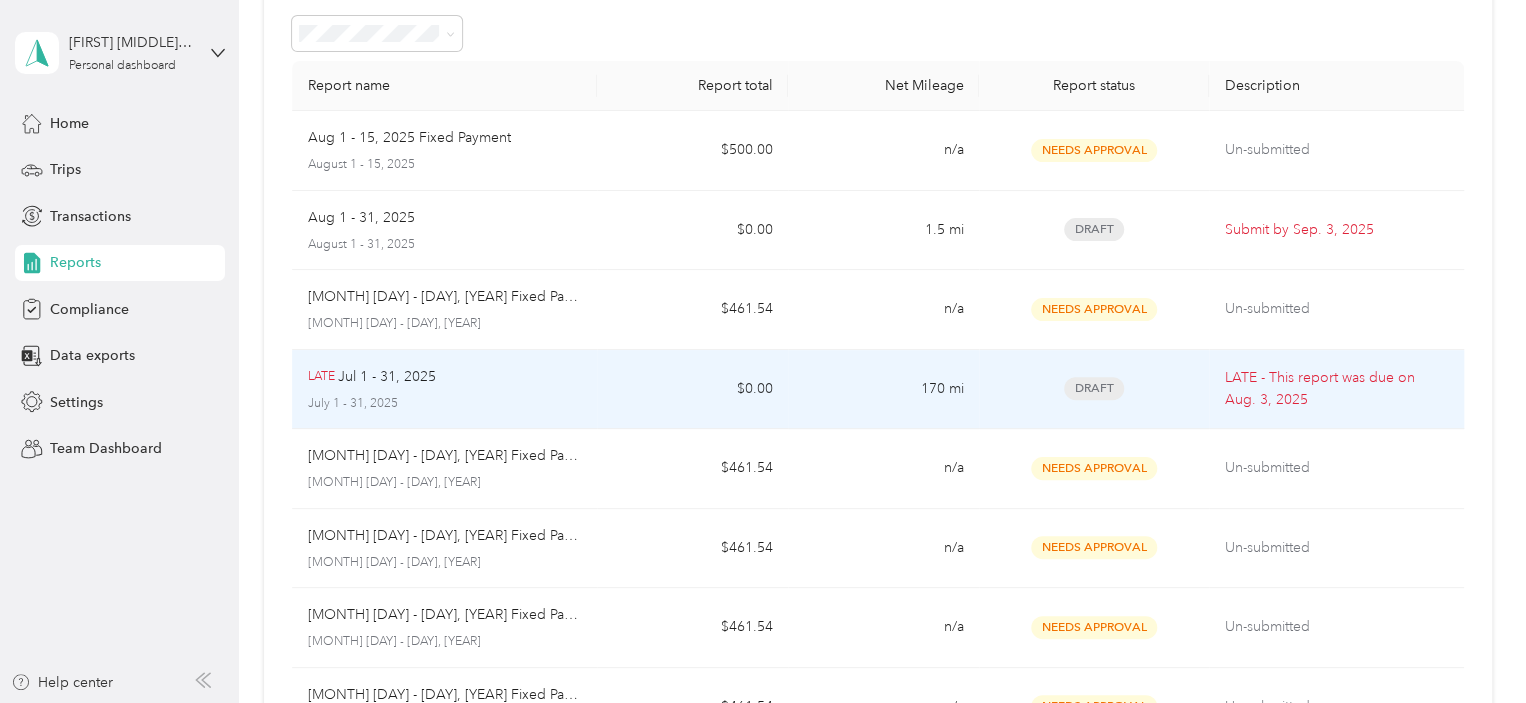 scroll, scrollTop: 0, scrollLeft: 0, axis: both 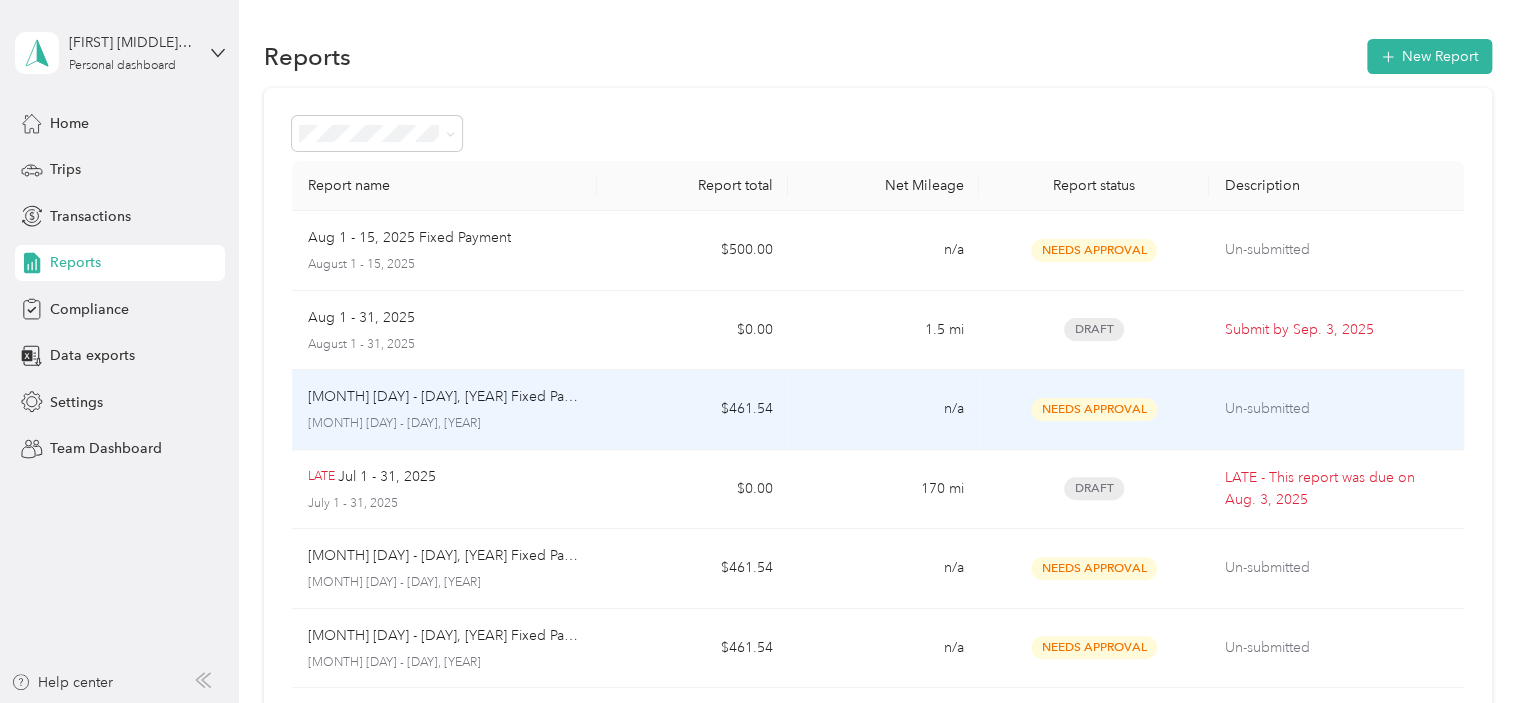 click on "[MONTH] [DAY] - [DAY], [YEAR] Fixed Payment" at bounding box center (445, 397) 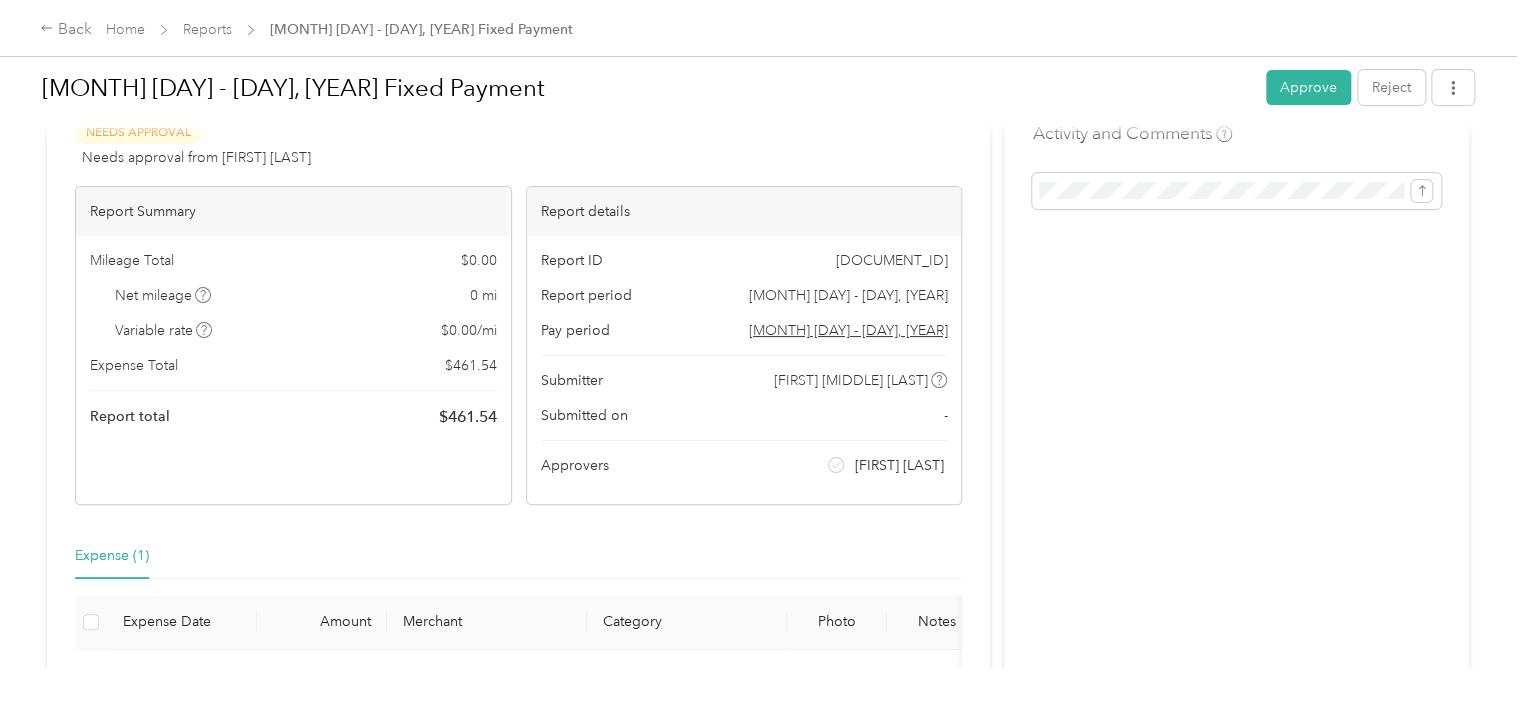 scroll, scrollTop: 0, scrollLeft: 0, axis: both 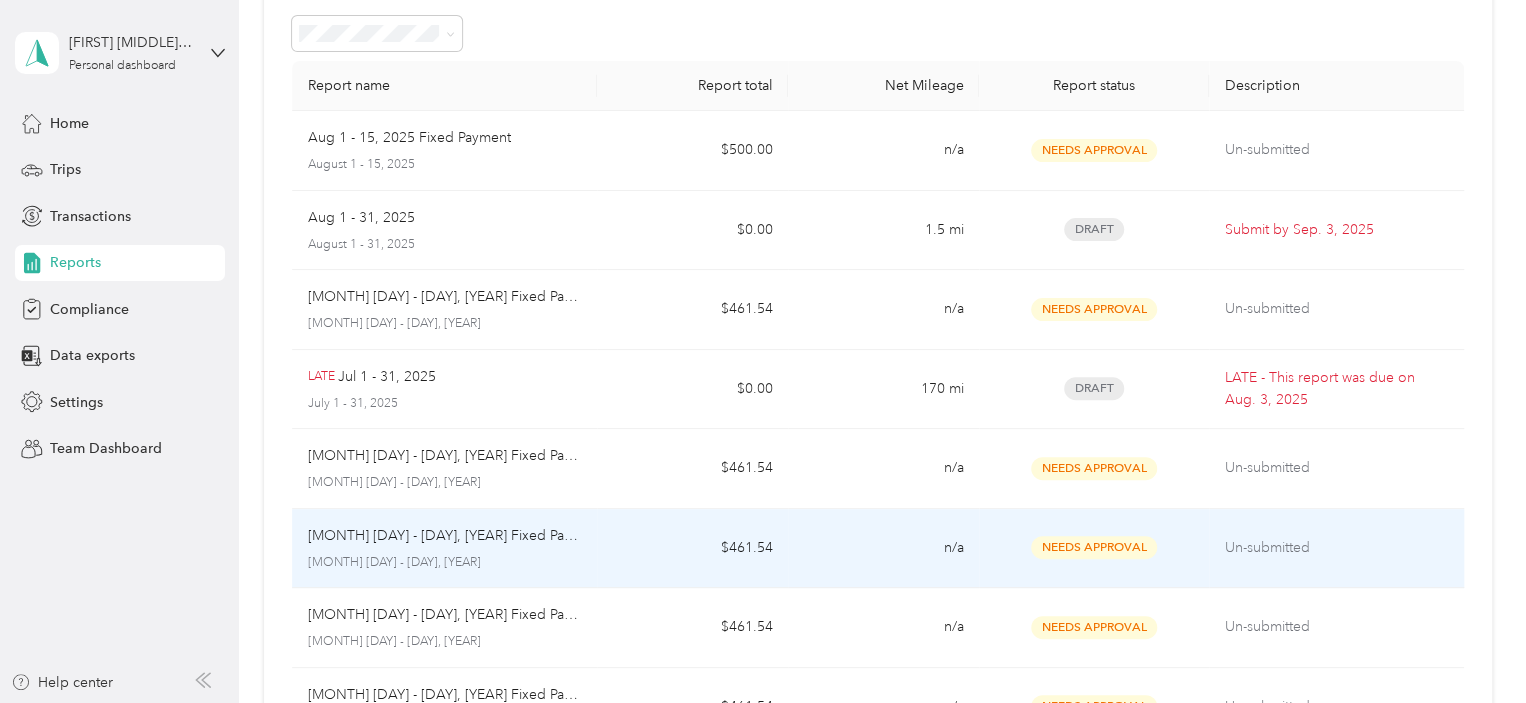 click on "[MONTH] [DAY] - [DAY], [YEAR] Fixed Payment" at bounding box center (445, 536) 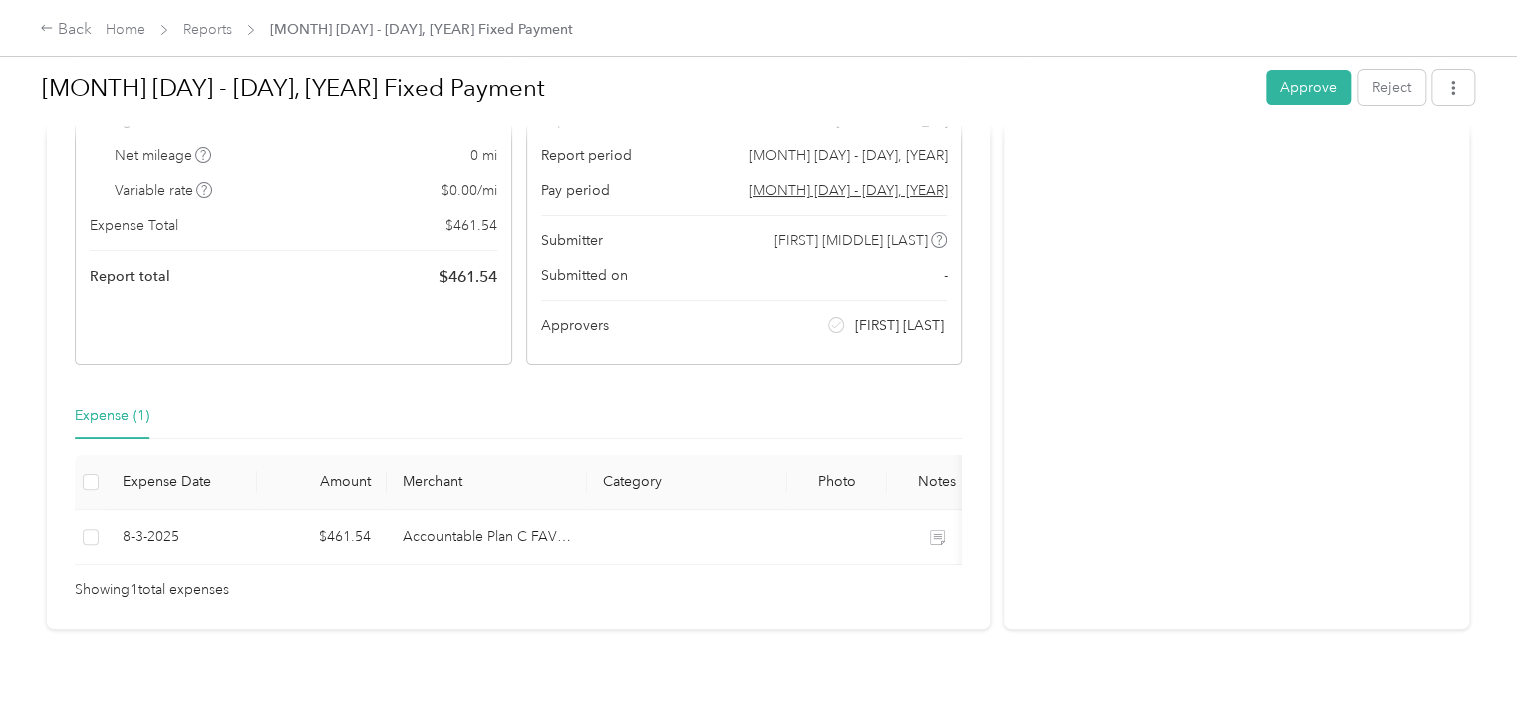 scroll, scrollTop: 0, scrollLeft: 0, axis: both 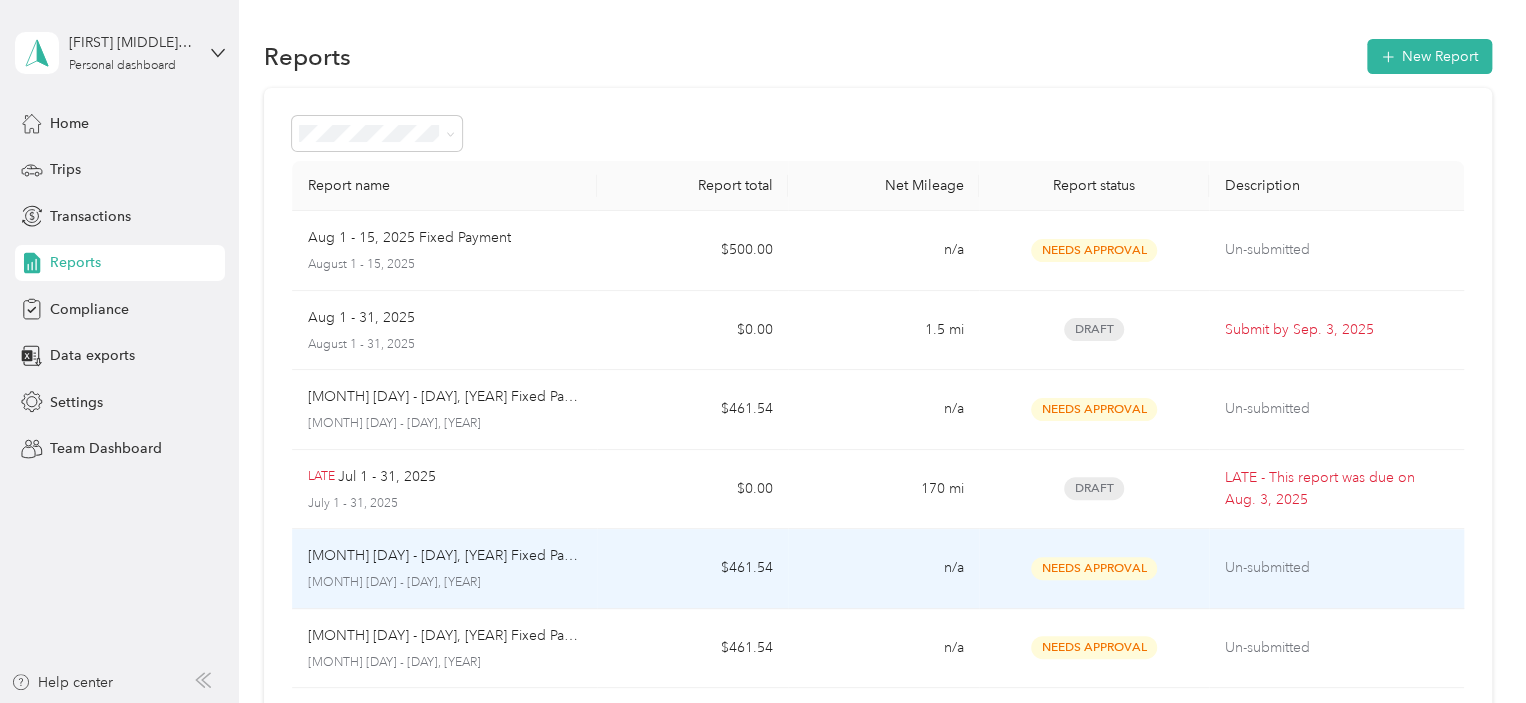 click on "[MONTH] [DAY] - [DAY], [YEAR]" at bounding box center [445, 583] 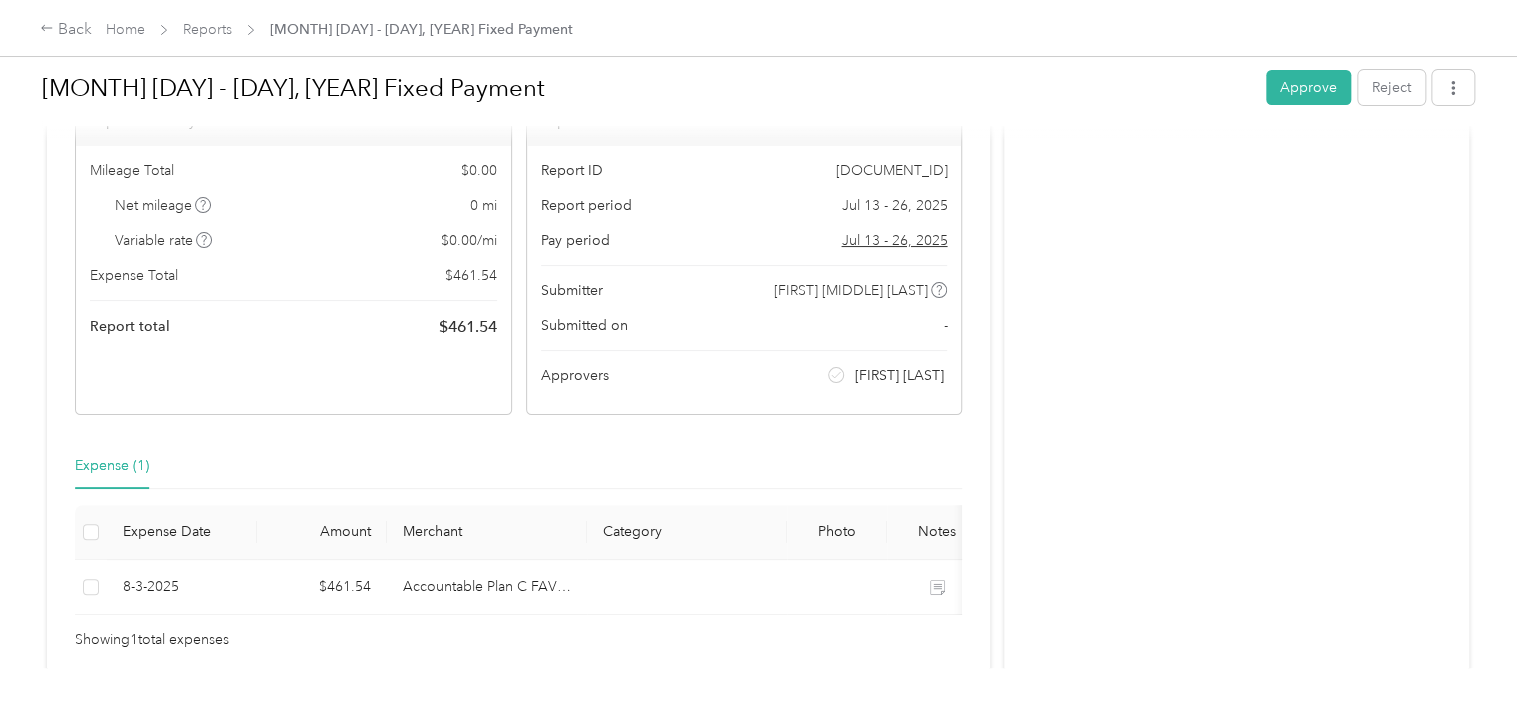 scroll, scrollTop: 0, scrollLeft: 0, axis: both 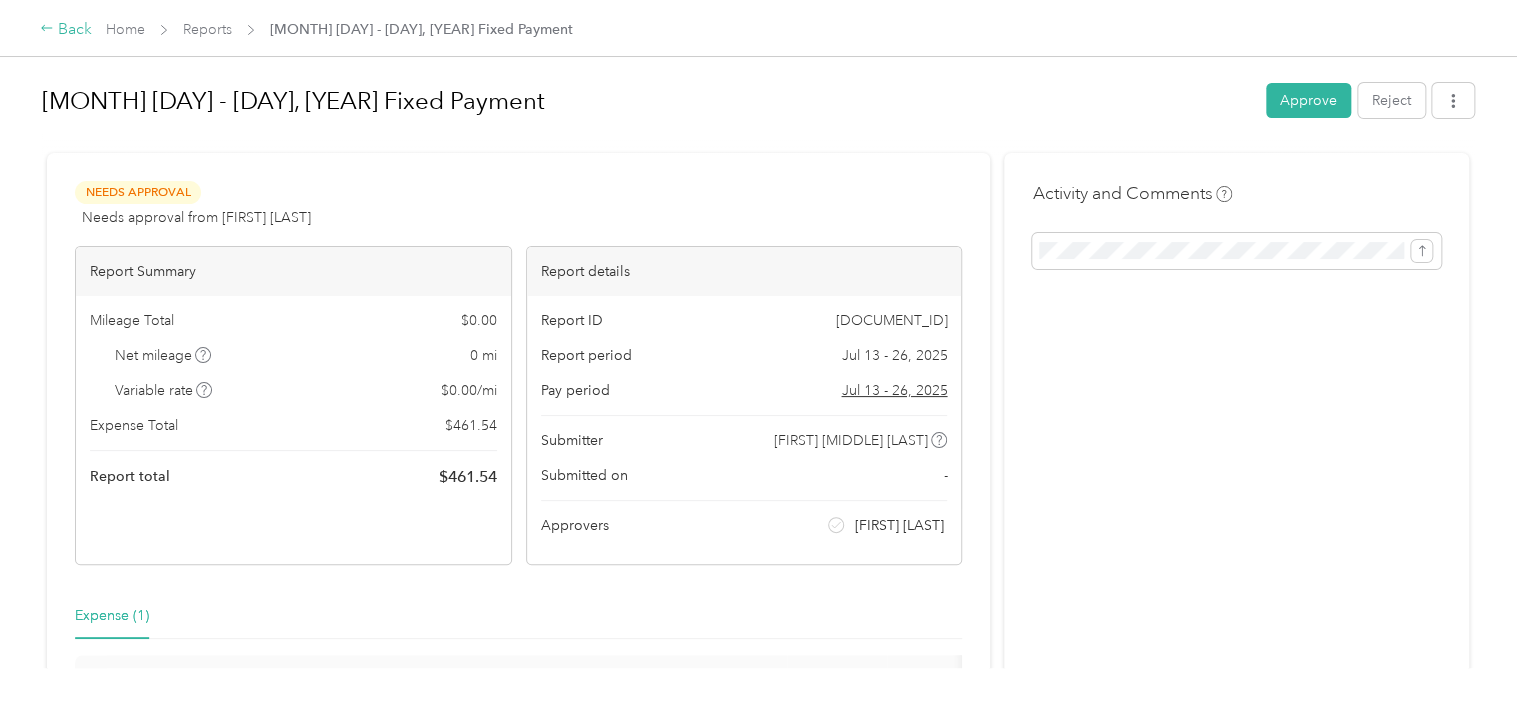 click on "Back" at bounding box center [66, 30] 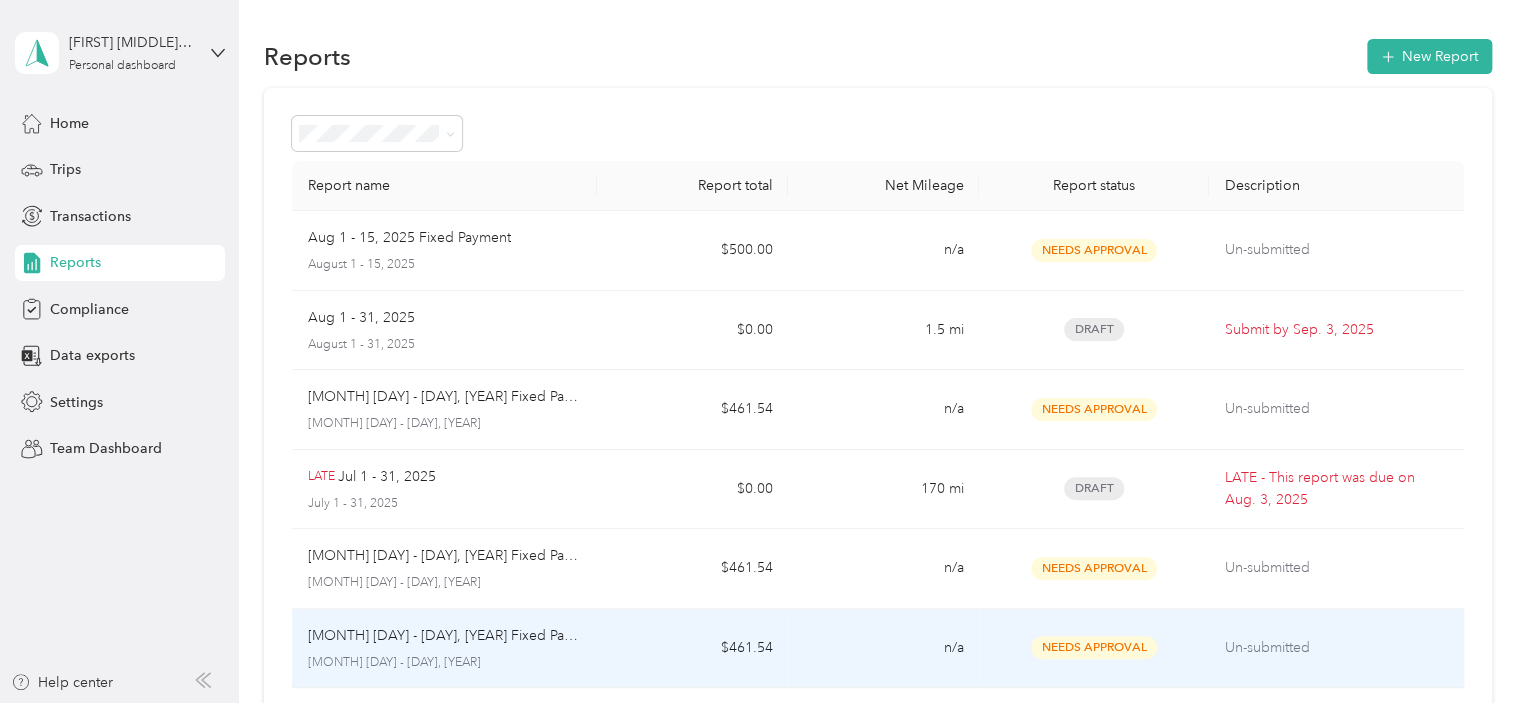 scroll, scrollTop: 100, scrollLeft: 0, axis: vertical 